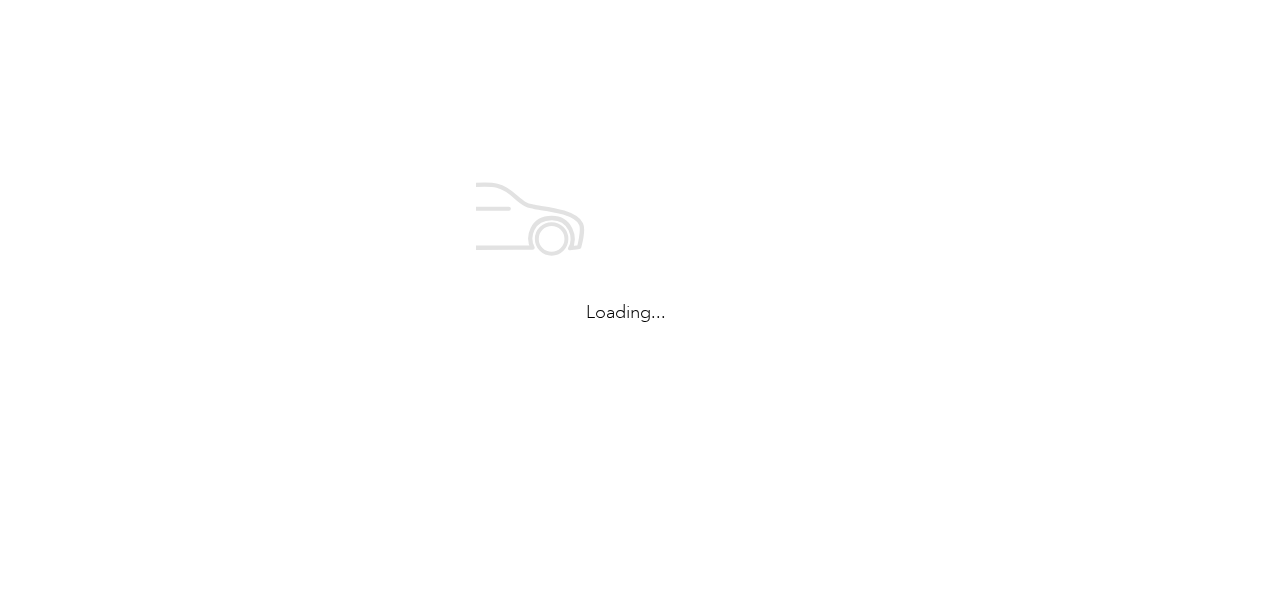 scroll, scrollTop: 0, scrollLeft: 0, axis: both 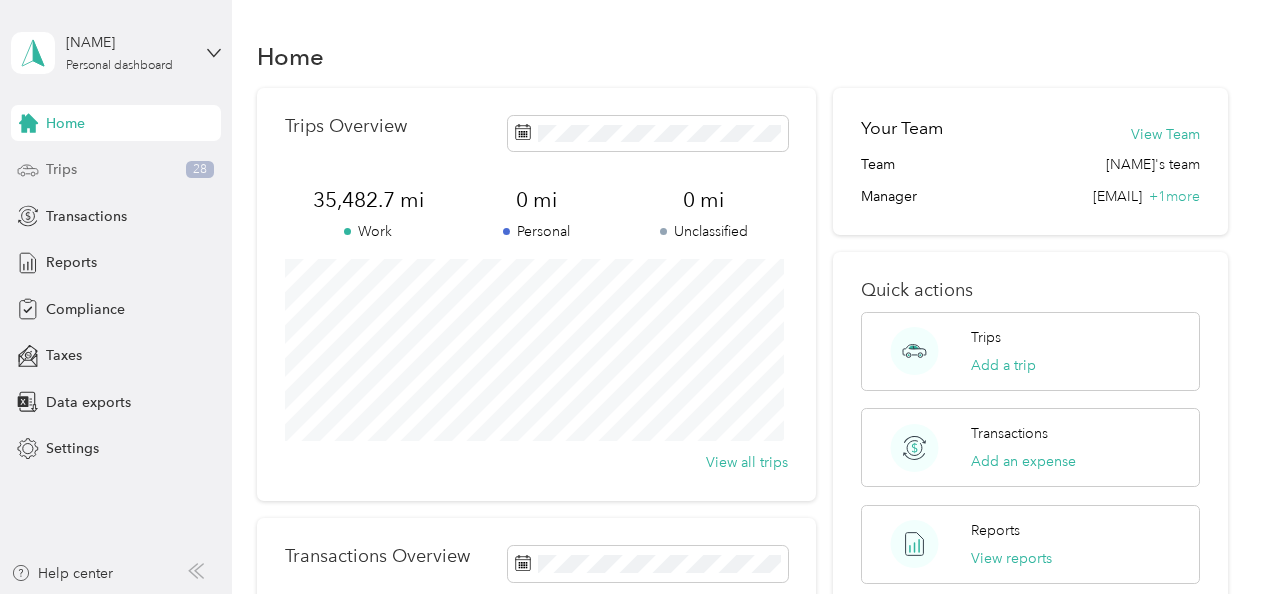 click on "Trips" at bounding box center (61, 169) 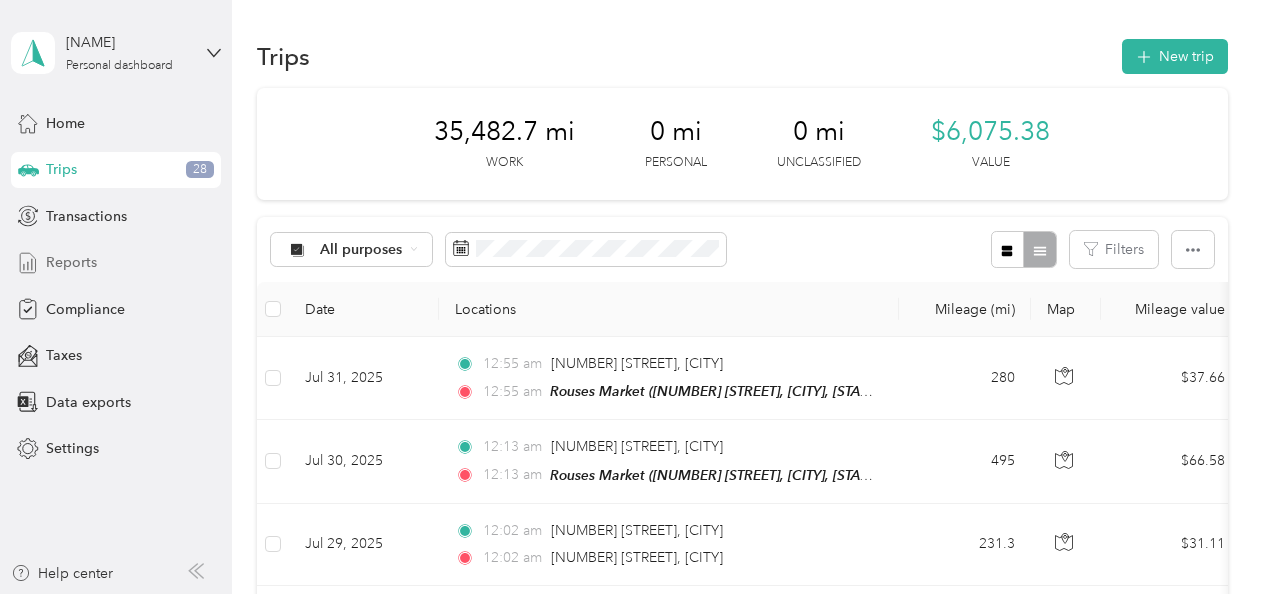 click on "Reports" at bounding box center (71, 262) 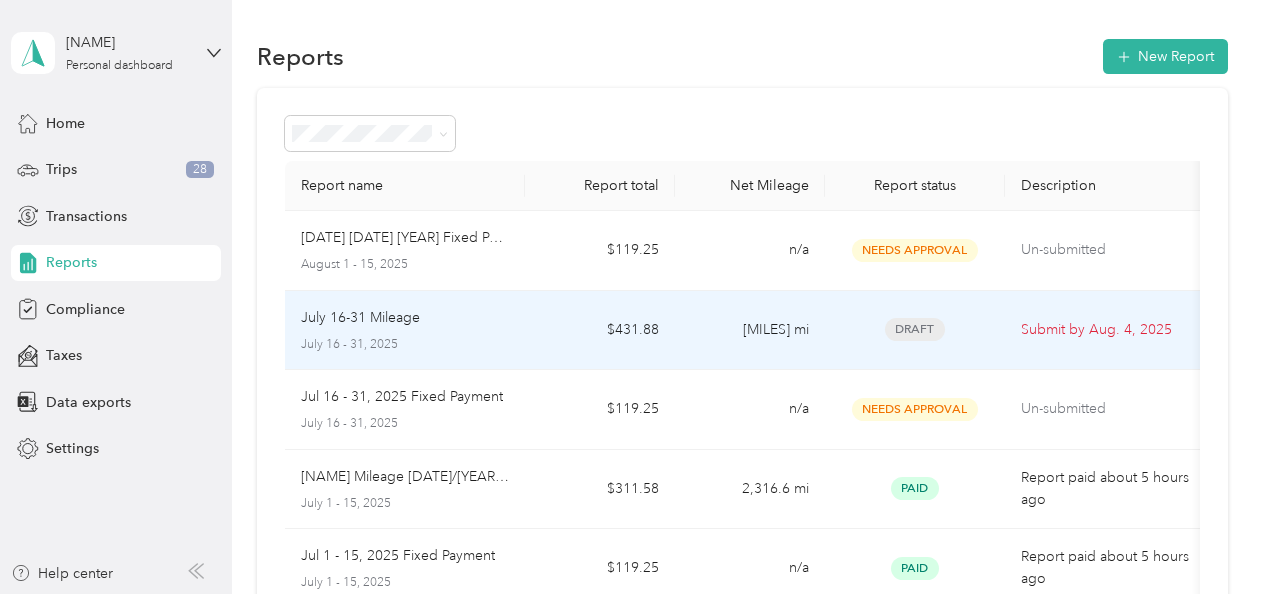 click on "July 16 - 31, 2025" at bounding box center (405, 345) 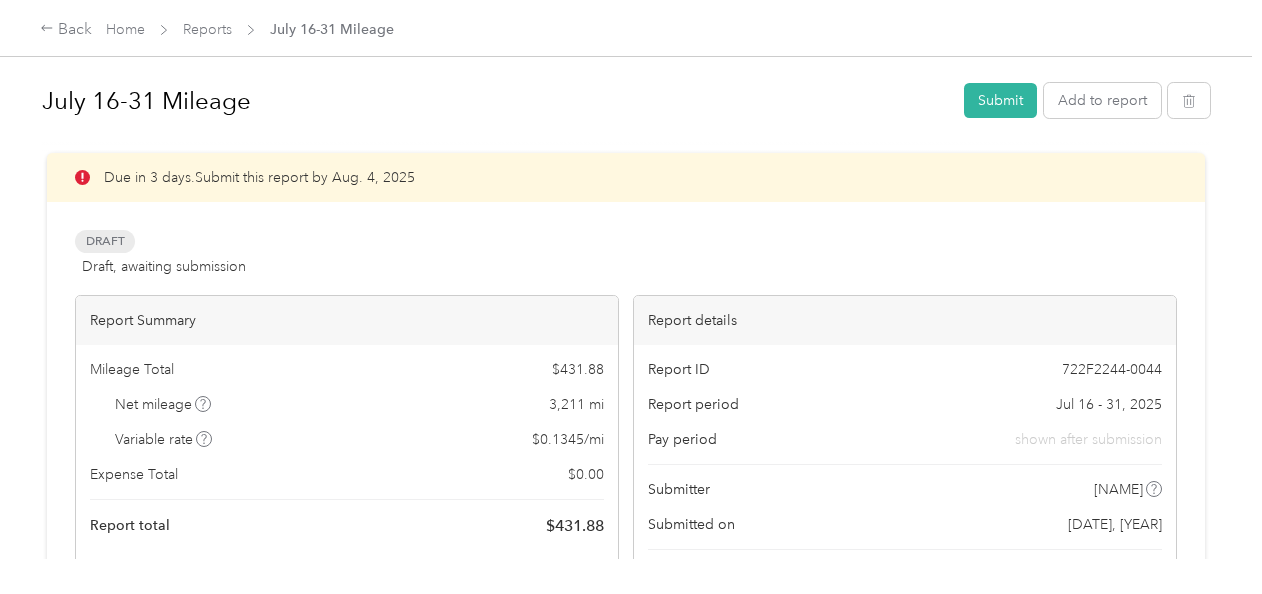 click on "July [DATE]-[DATE] Mileage Submit Add to report Due in 3 days. Submit this report by Aug. [DATE], [YEAR] Draft Draft, awaiting submission View activity & comments Report Summary Mileage Total $ [AMOUNT] Net mileage [MILES] mi Variable rate $ [RATE] / mi Expense Total $ [AMOUNT] Report total $ [AMOUNT] Report details Report ID [REPORT_ID] Report period Jul [DATE] - [DATE], [YEAR] Pay period shown after submission Submitter [NAME] Submitted on Aug. [DATE], [YEAR] Approvers Acosta FAVR Trips ([NUMBER]) Expense ([NUMBER]) Gross Miles Trip Date Value Location Track Method Purpose Notes Tags 280 [DATE] [TIME] [NUMBER] [STREET], [CITY] [TIME] Rouses Market Manual Acosta - 495 [DATE] [TIME] [NUMBER] [STREET], [CITY] [TIME] Rouses Market Manual Acosta - 231.3 [DATE] [TIME] [NUMBER] [STREET], [CITY] [TIME] 179 [STREET], [CITY] Manual Acosta - 264.6 [DATE] [TIME] [NUMBER] [STREET], [CITY] [TIME] Rouses Market Manual Acosta - 282.9 [DATE] [TIME] [NUMBER] [STREET], [CITY] [TIME] [NUMBER] Rouses Market Manual Acosta - 231.3 [DATE] [TIME] [NUMBER] [STREET], [CITY] [TIME] 179 [STREET], [CITY] Manual Acosta - 360.7 [DATE] [TIME] [NUMBER] [STREET], [CITY] [TIME] Rouses Market Manual Acosta - 231.3 [DATE] [TIME] [NUMBER] [STREET], [CITY] [TIME] 179 [STREET], [CITY] Manual Acosta - 136.5 [DATE] [TIME] [NUMBER] [STREET], [CITY] [TIME] Rouses Market -" at bounding box center (626, 279) 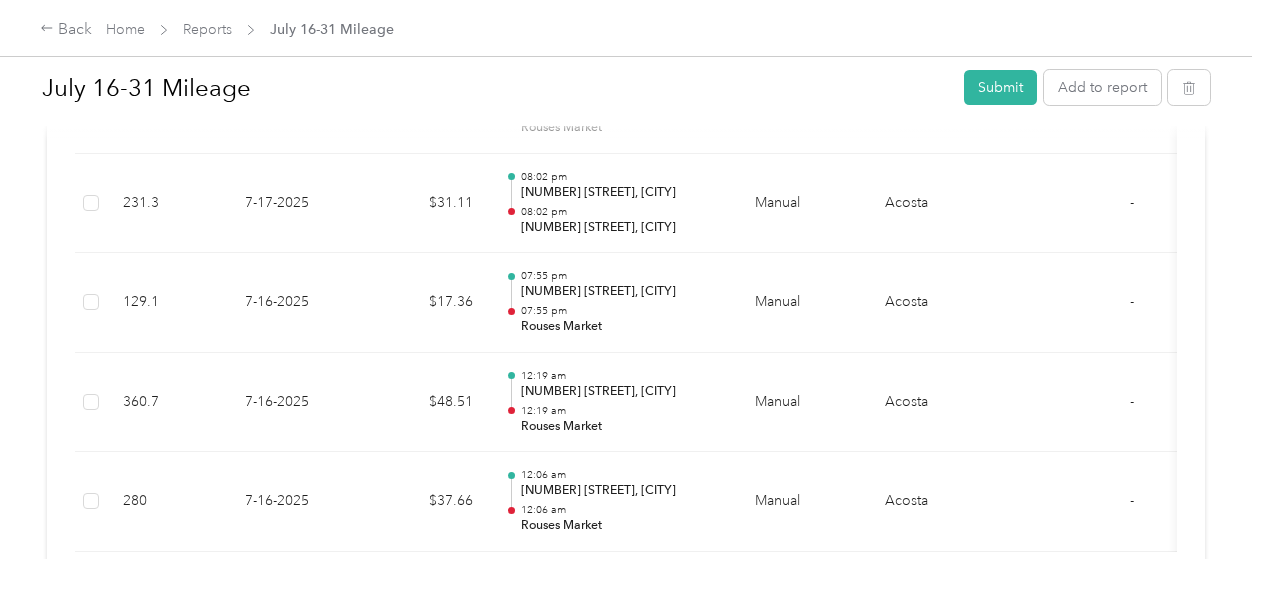 scroll, scrollTop: 1640, scrollLeft: 0, axis: vertical 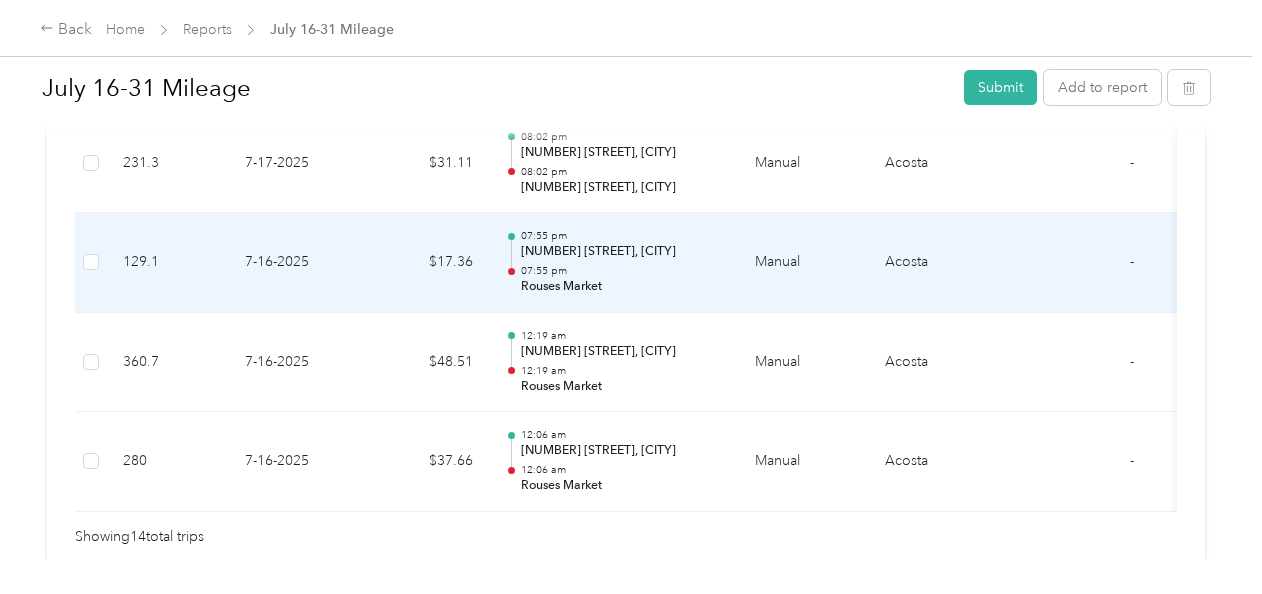click on "7-16-2025" at bounding box center (299, 263) 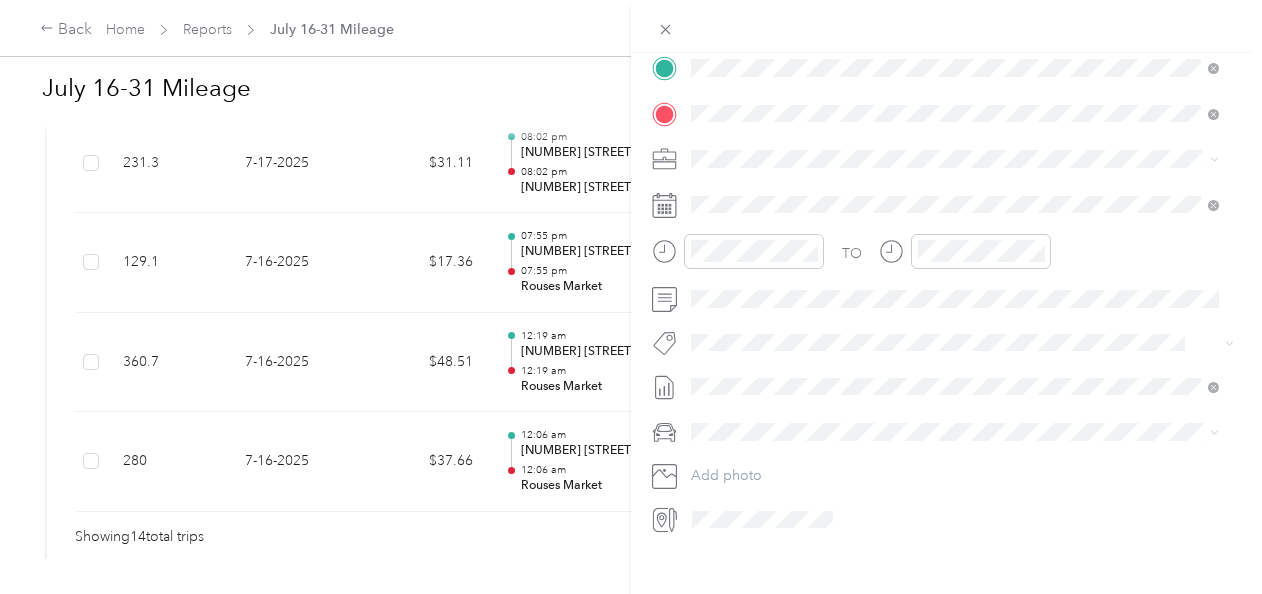 scroll, scrollTop: 455, scrollLeft: 0, axis: vertical 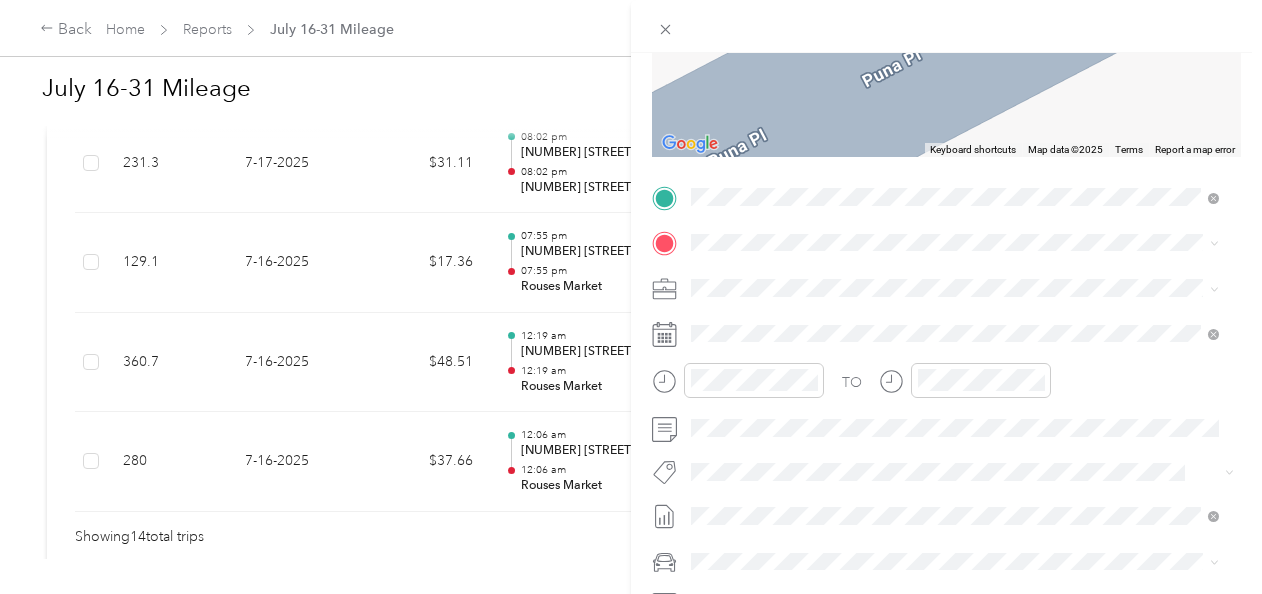 click on "TEAM Rouses Market [NUMBER] [STREET], [POSTAL_CODE], [CITY], [STATE], [COUNTRY]" at bounding box center (942, 325) 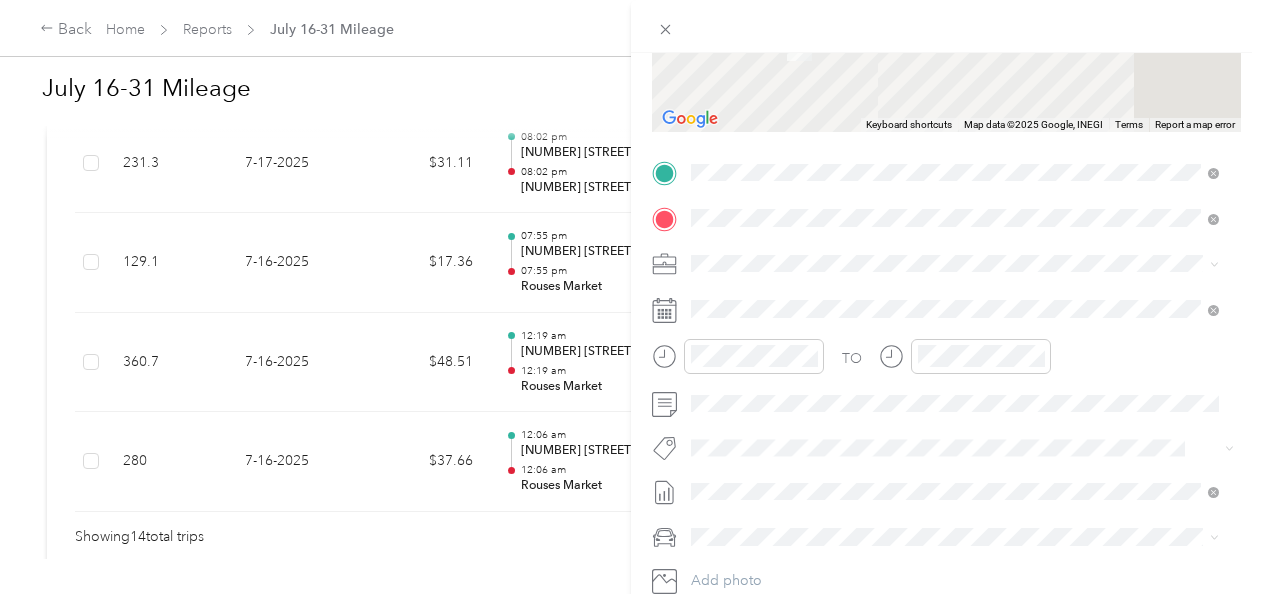 scroll, scrollTop: 297, scrollLeft: 0, axis: vertical 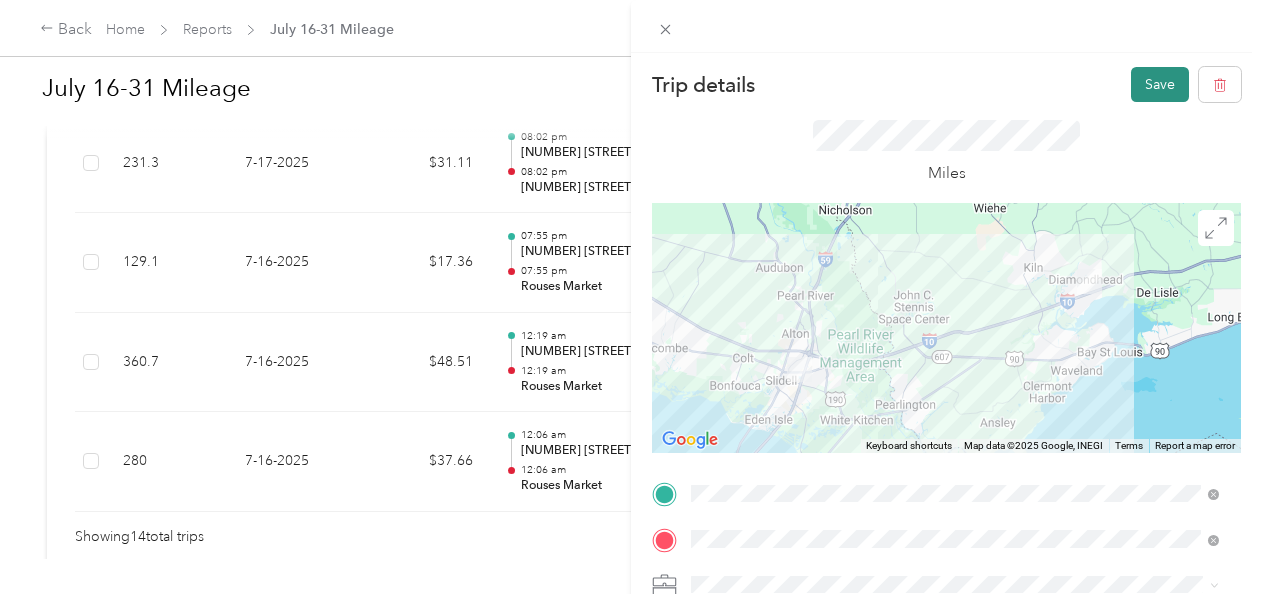 click on "Save" at bounding box center [1160, 84] 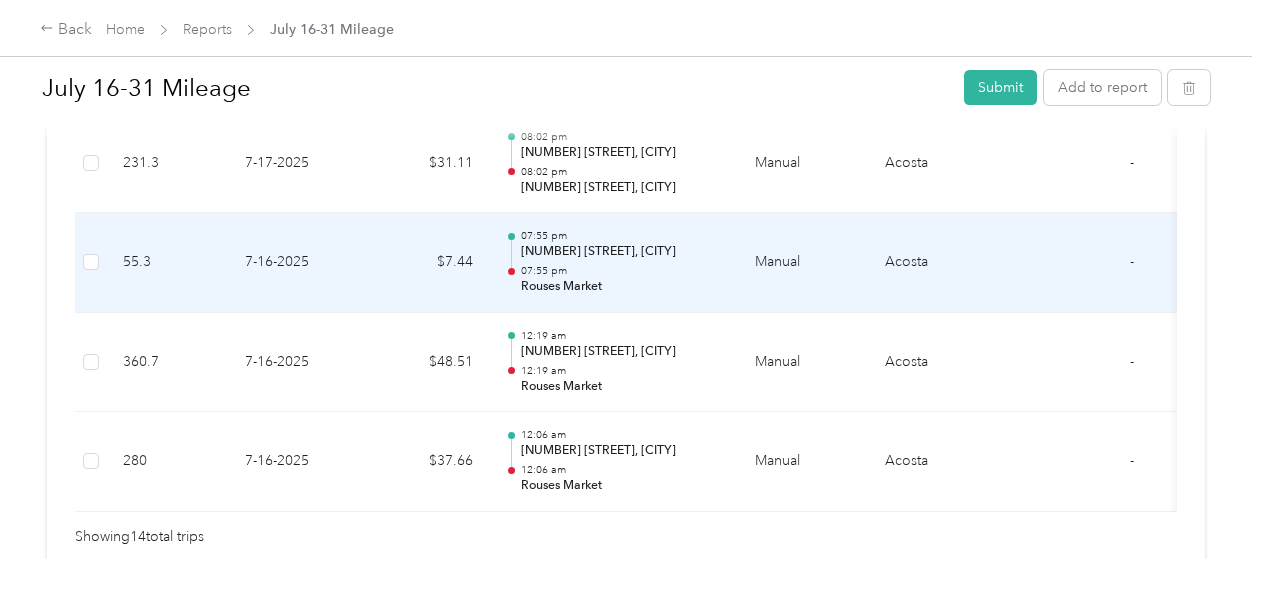 click on "[TIME] [NUMBER] [STREET], [CITY] [TIME] Rouses Market" at bounding box center [622, 262] 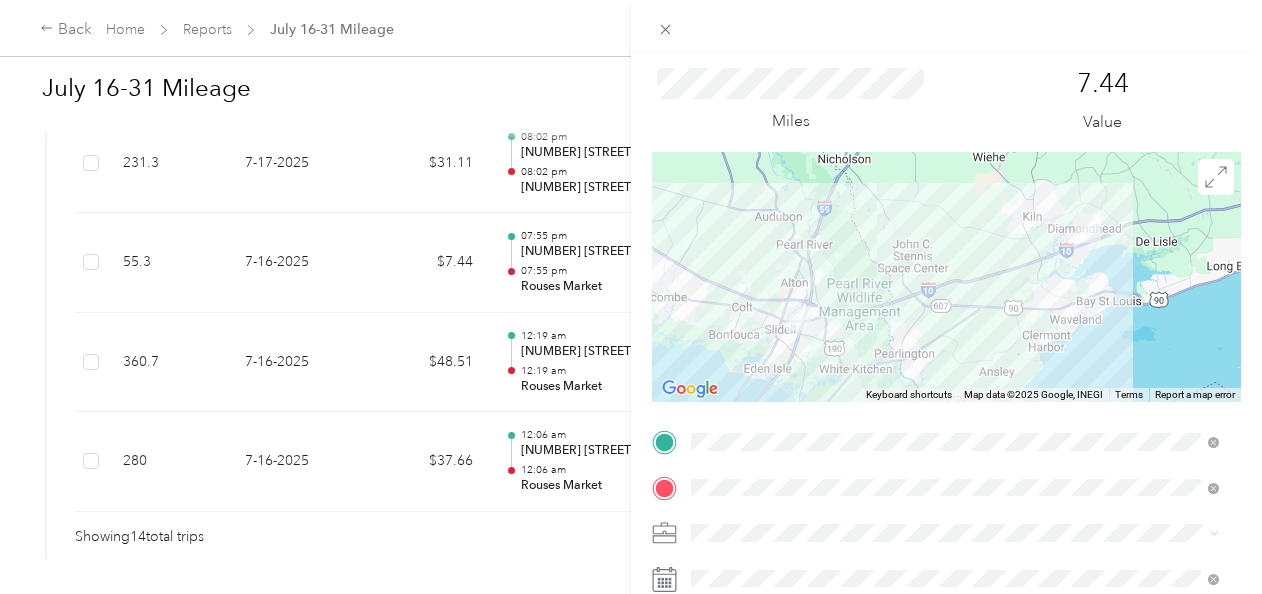 scroll, scrollTop: 0, scrollLeft: 0, axis: both 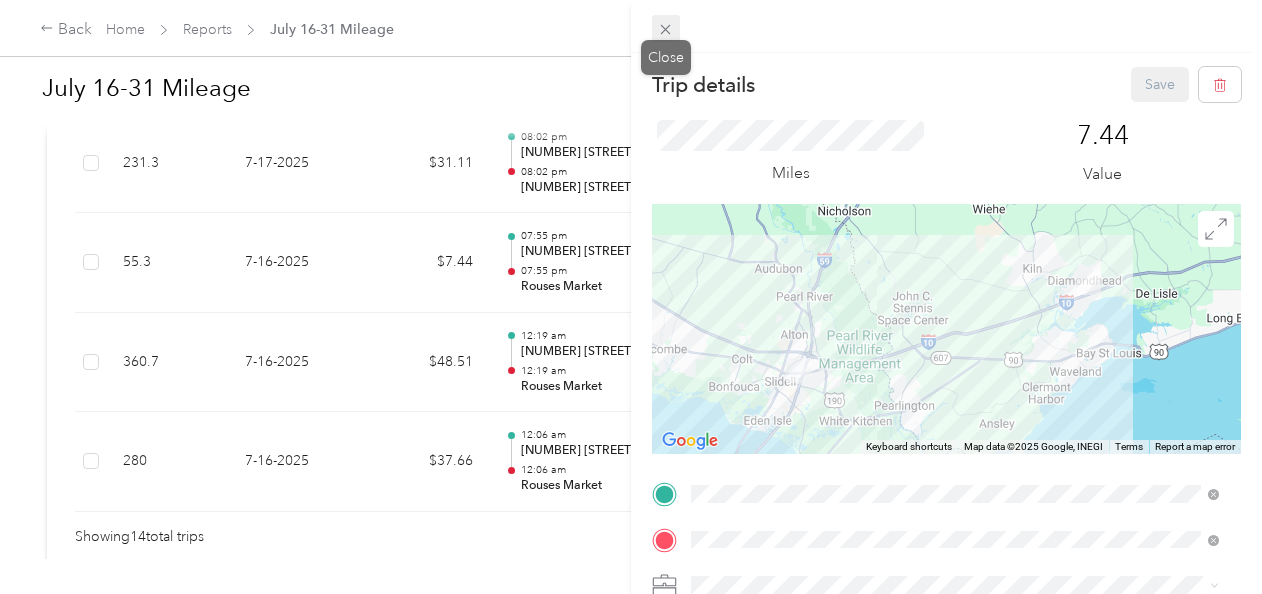 click 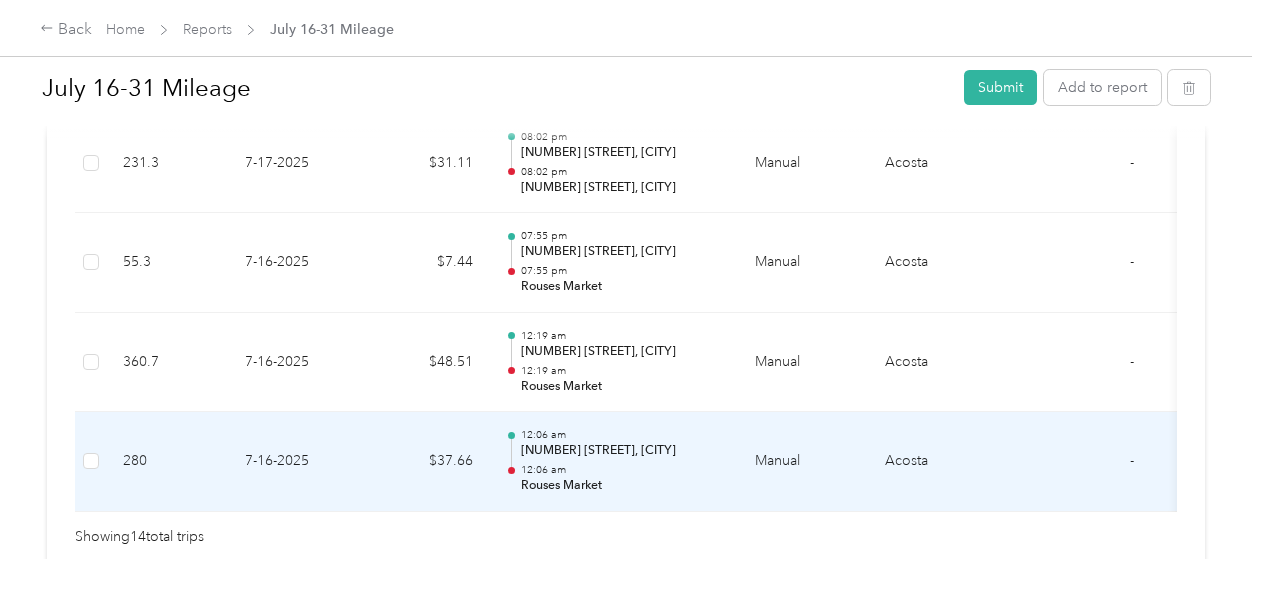 drag, startPoint x: 504, startPoint y: 428, endPoint x: 485, endPoint y: 437, distance: 21.023796 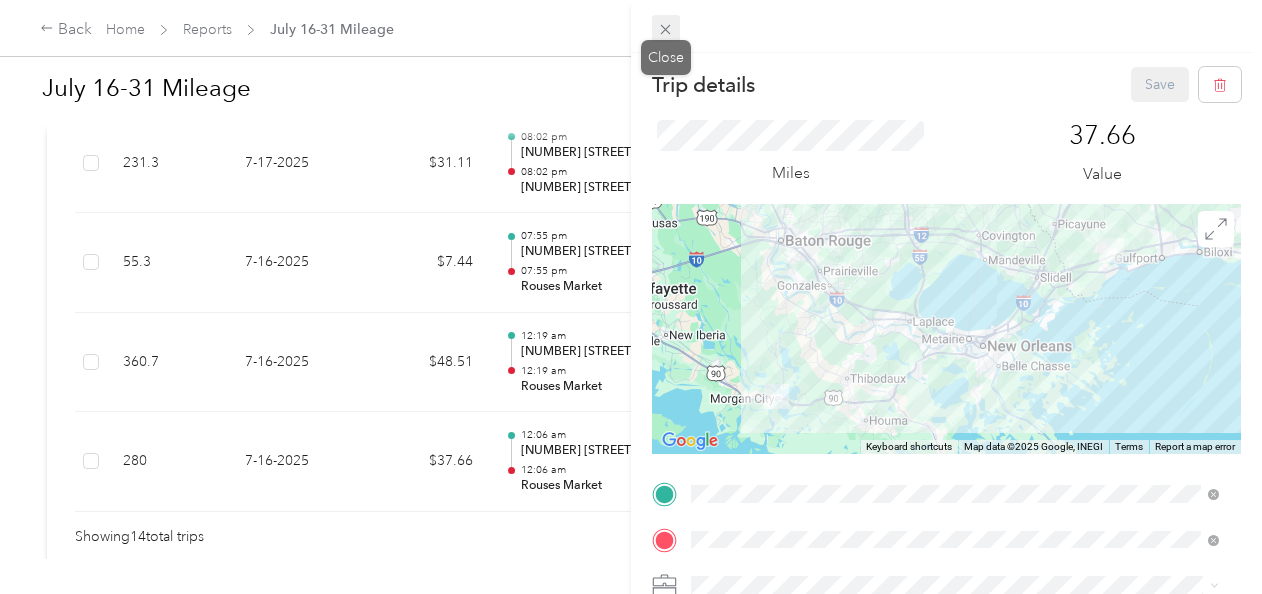 click 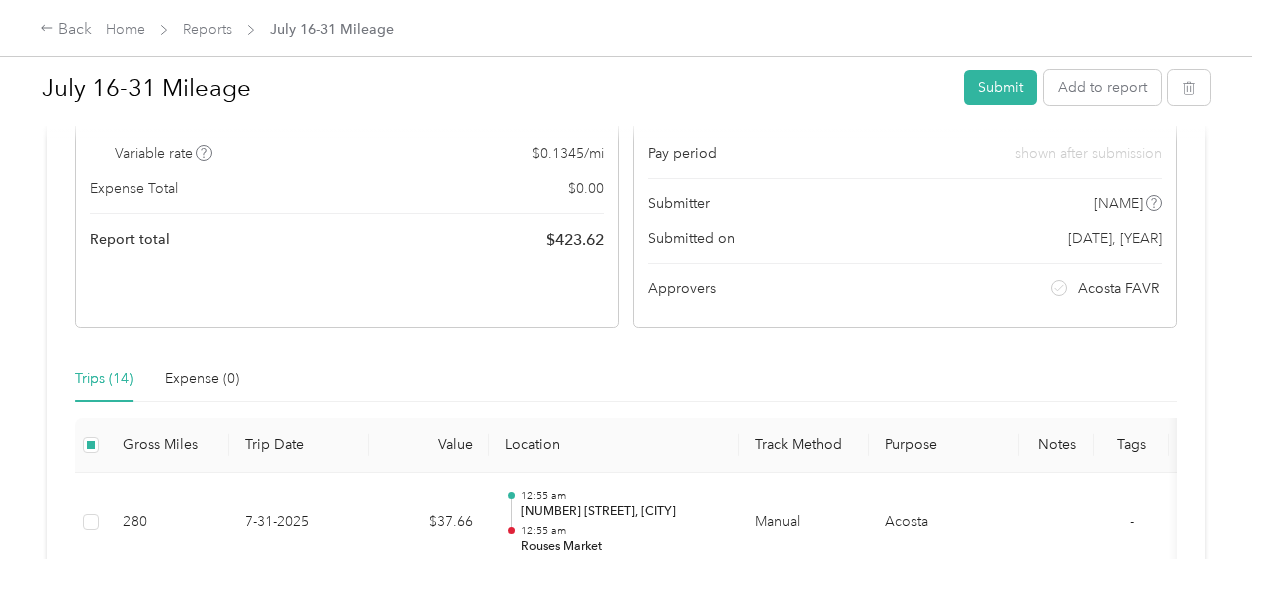 scroll, scrollTop: 298, scrollLeft: 0, axis: vertical 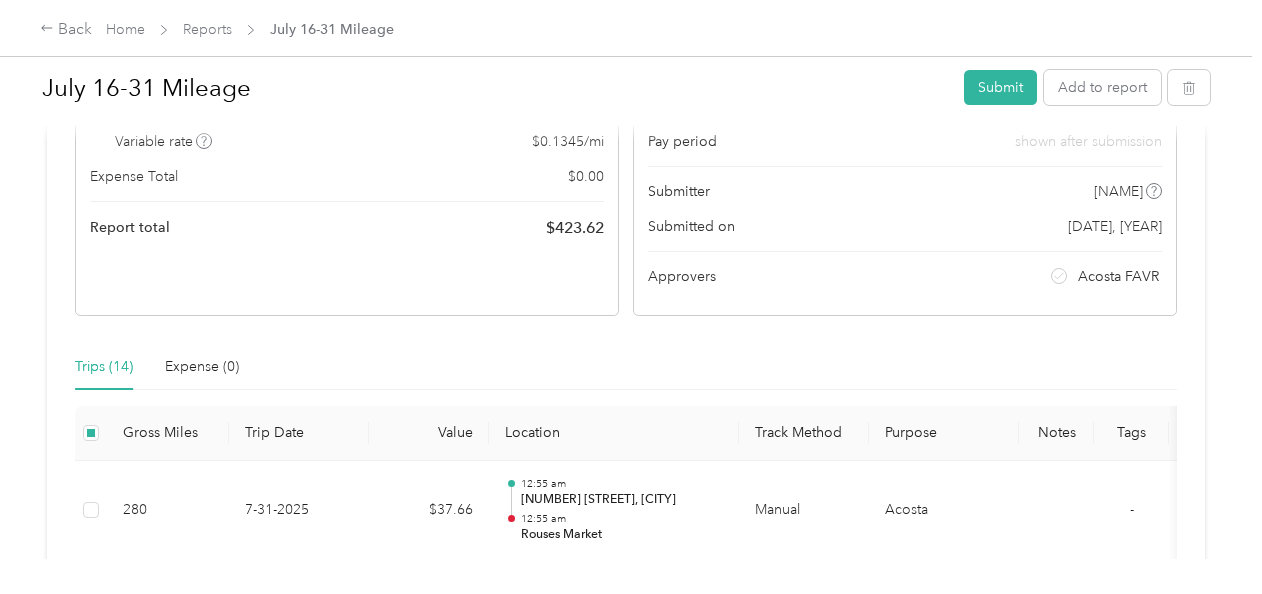 click on "July [DATE]-[DATE] Mileage Submit Add to report Due in 3 days. Submit this report by Aug. [DATE], [YEAR] Draft Draft, awaiting submission View activity & comments Report Summary Mileage Total $ [AMOUNT] Net mileage [MILES] mi Variable rate $ [RATE] / mi Expense Total $ [AMOUNT] Report total $ [AMOUNT] Report details Report ID [REPORT_ID] Report period Jul [DATE] - [DATE], [YEAR] Pay period shown after submission Submitter [NAME] Submitted on Aug. [DATE], [YEAR] Approvers Acosta FAVR Trips ([NUMBER]) Expense ([NUMBER]) Gross Miles Trip Date Value Location Track Method Purpose Notes Tags 280 [DATE] [TIME] [NUMBER] [STREET], [CITY] [TIME] Rouses Market Manual Acosta - 495 [DATE] [TIME] [NUMBER] [STREET], [CITY] [TIME] Rouses Market Manual Acosta - 231.3 [DATE] [TIME] [NUMBER] [STREET], [CITY] [TIME] 179 [STREET], [CITY] Manual Acosta - 264.6 [DATE] [TIME] [NUMBER] [STREET], [CITY] [TIME] Rouses Market Manual Acosta - 282.9 [DATE] [TIME] [NUMBER] [STREET], [CITY] [TIME] [NUMBER] Rouses Market Manual Acosta - 231.3 [DATE] [TIME] [NUMBER] [STREET], [CITY] [TIME] 179 [STREET], [CITY] Manual Acosta - 360.7 [DATE] [TIME] [NUMBER] [STREET], [CITY] [TIME] Rouses Market Manual Acosta - 231.3 [DATE] [TIME] [NUMBER] [STREET], [CITY] [TIME] 179 [STREET], [CITY] Manual Acosta - 136.5 [DATE] [TIME] [NUMBER] [STREET], [CITY] [TIME] Rouses Market -" at bounding box center [626, 279] 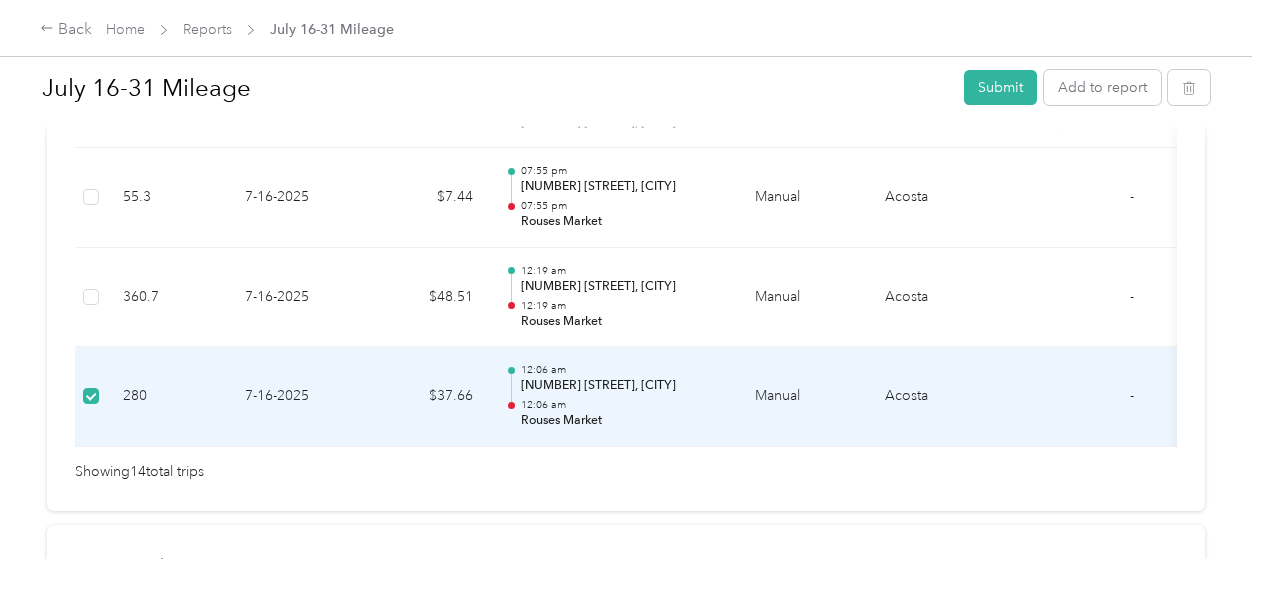 scroll, scrollTop: 1738, scrollLeft: 0, axis: vertical 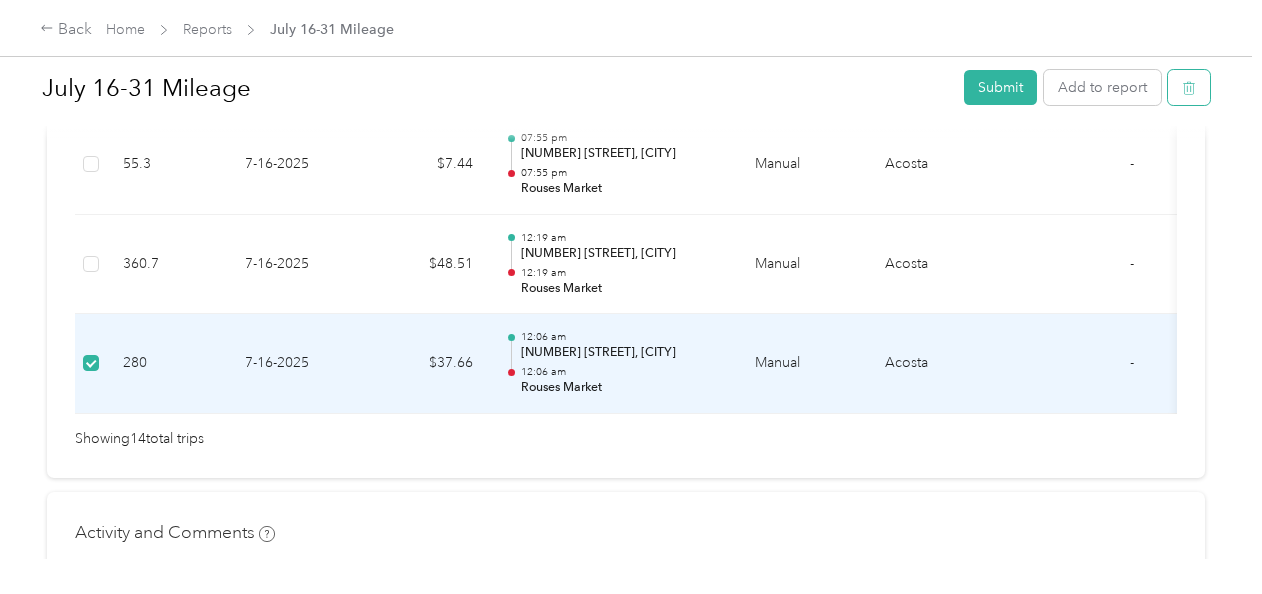 click at bounding box center (1189, 87) 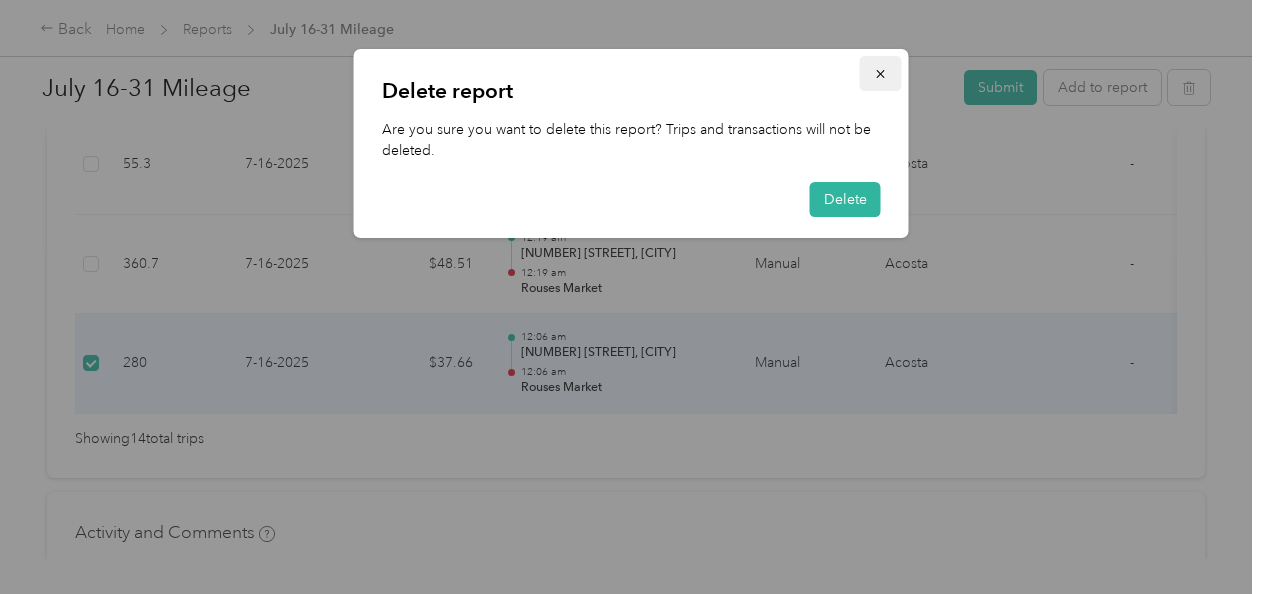 click at bounding box center [881, 73] 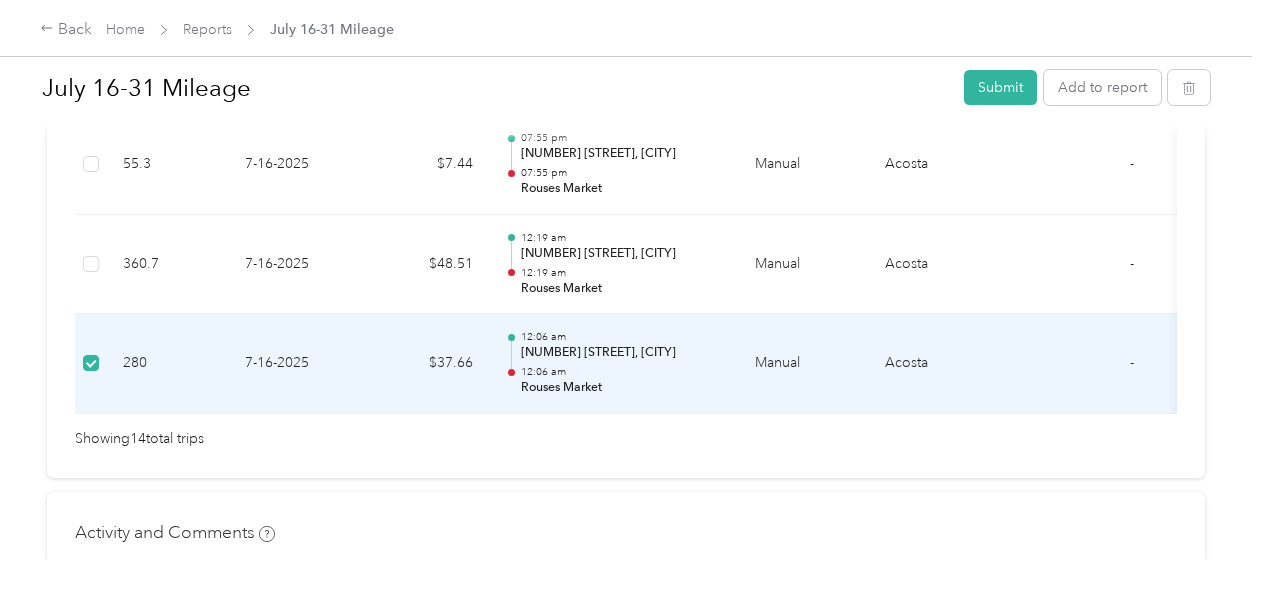 click on "280" at bounding box center (168, 364) 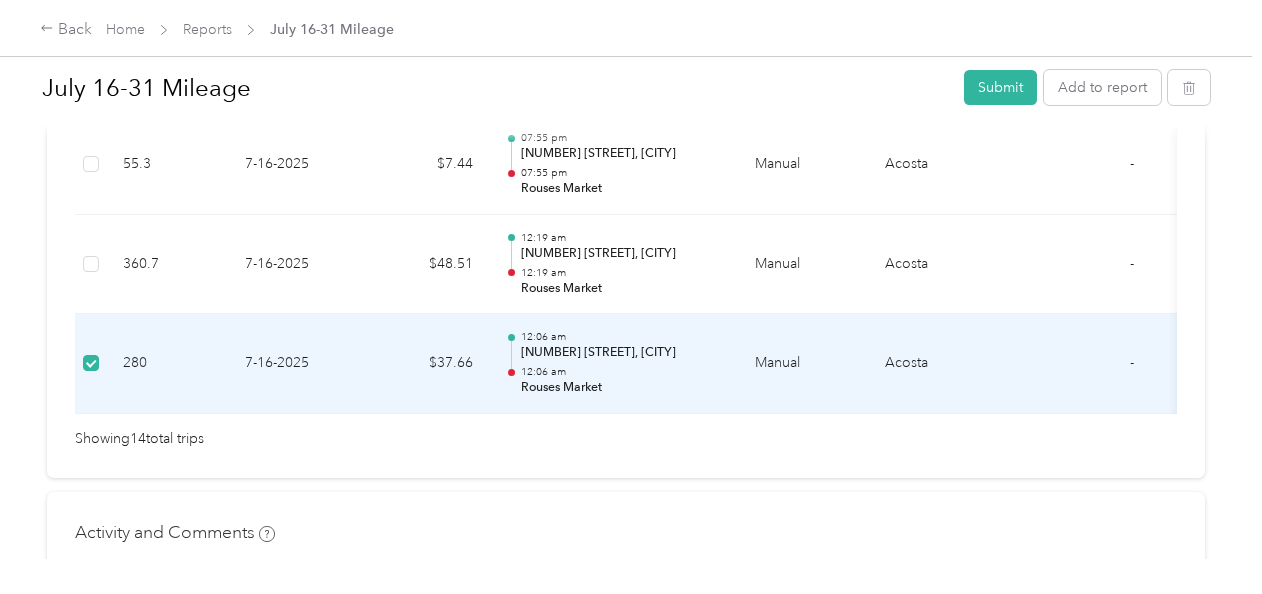 click on "[NUMBER] [STREET], [CITY]" at bounding box center [622, 353] 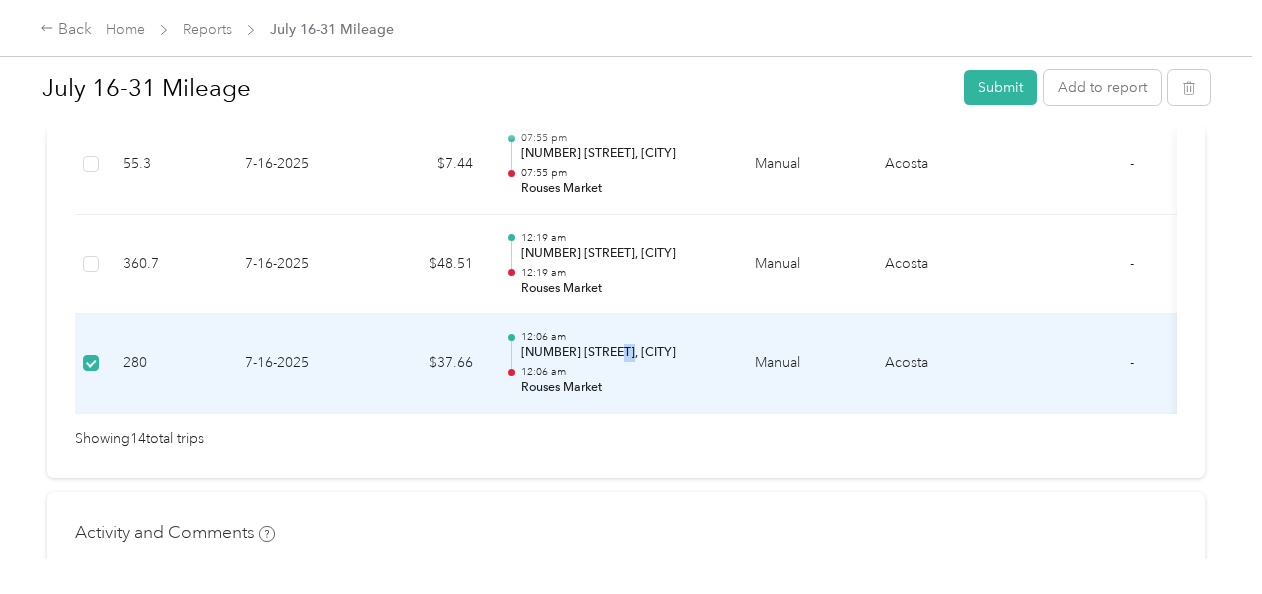 click on "[NUMBER] [STREET], [CITY]" at bounding box center (622, 353) 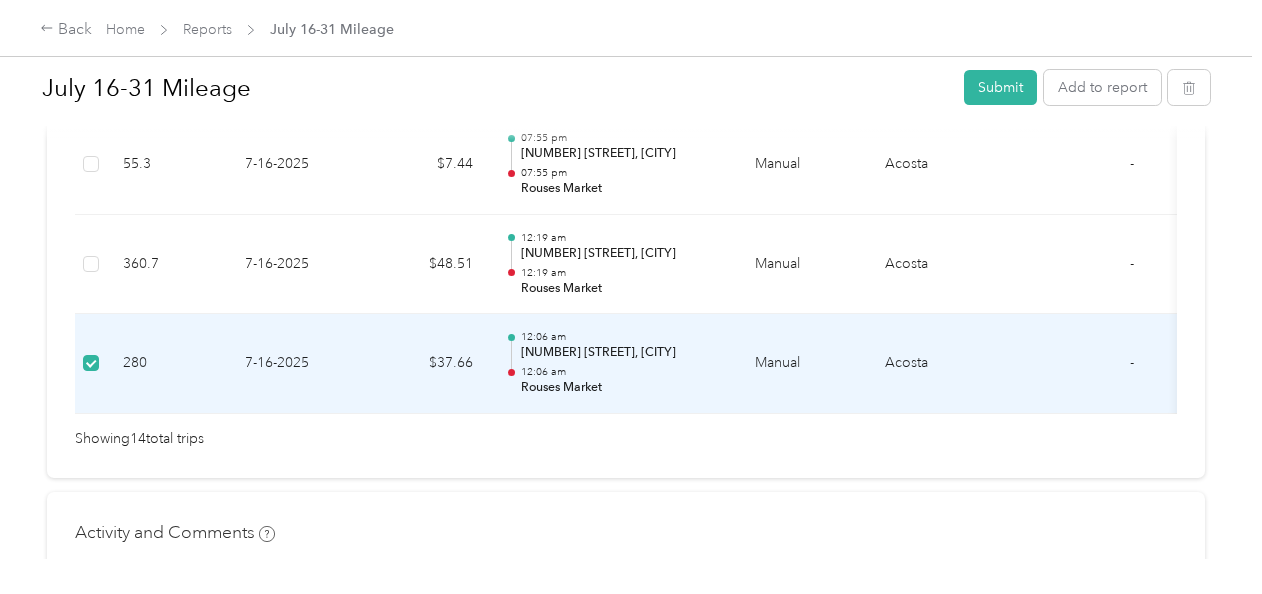 drag, startPoint x: 612, startPoint y: 353, endPoint x: 545, endPoint y: 352, distance: 67.00746 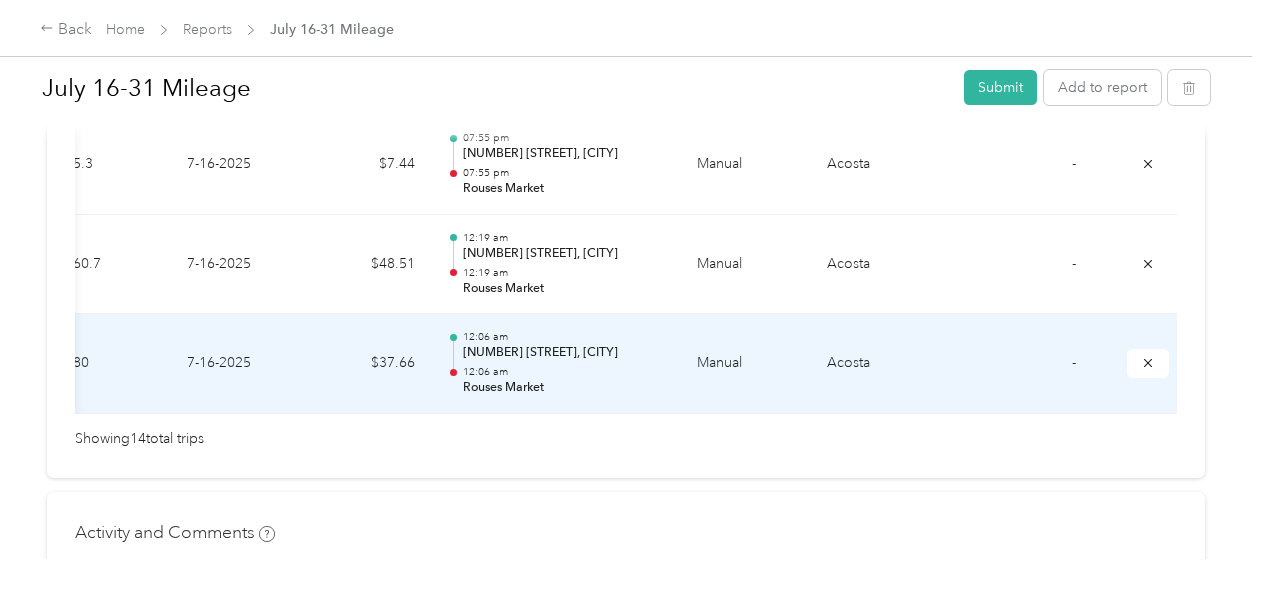 scroll, scrollTop: 0, scrollLeft: 72, axis: horizontal 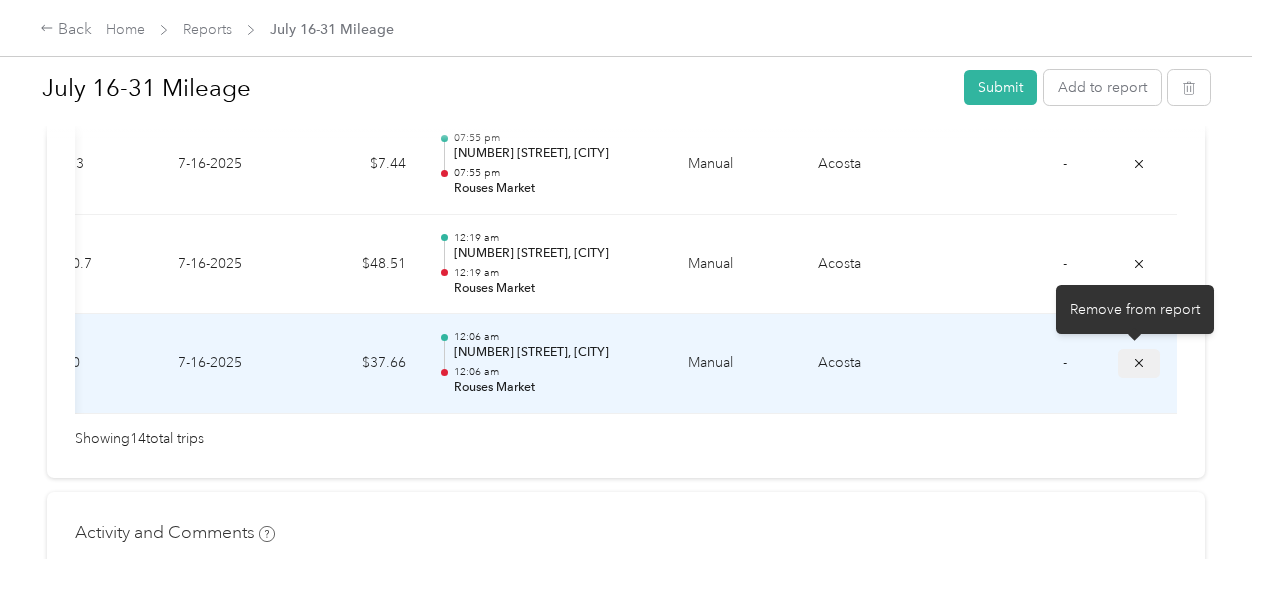 click 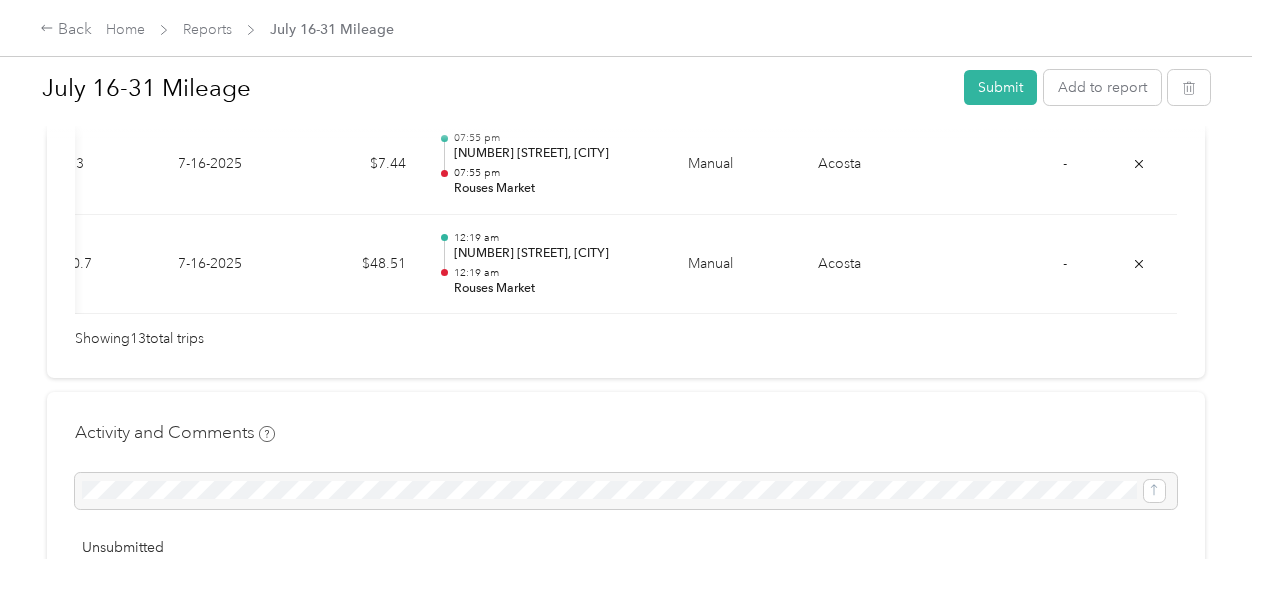 click on "July [DATE]-[DATE] Mileage Submit Add to report Due in 3 days. Submit this report by Aug. [DATE], [YEAR] Draft Draft, awaiting submission View activity & comments Report Summary Mileage Total $ [AMOUNT] Net mileage [MILES] mi Variable rate $ [RATE] / mi Expense Total $ [AMOUNT] Report total $ [AMOUNT] Report details Report ID [REPORT_ID] Report period Jul [DATE] - [DATE], [YEAR] Pay period shown after submission Submitter [NAME] Submitted on Aug. [DATE], [YEAR] Approvers Acosta FAVR Trips ([NUMBER]) Expense ([NUMBER]) Gross Miles Trip Date Value Location Track Method Purpose Notes Tags 280 [DATE] [TIME] [NUMBER] [STREET], [CITY] [TIME] Rouses Market Manual Acosta - 495 [DATE] [TIME] [NUMBER] [STREET], [CITY] [TIME] Rouses Market Manual Acosta - 231.3 [DATE] [TIME] [NUMBER] [STREET], [CITY] [TIME] 179 [STREET], [CITY] Manual Acosta - 264.6 [DATE] [TIME] [NUMBER] [STREET], [CITY] [TIME] Rouses Market Manual Acosta - 282.9 [DATE] [TIME] [NUMBER] [STREET], [CITY] [TIME] [NUMBER] Rouses Market Manual Acosta - 231.3 [DATE] [TIME] [NUMBER] [STREET], [CITY] [TIME] 179 [STREET], [CITY] Manual Acosta - 360.7 [DATE] [TIME] [NUMBER] [STREET], [CITY] [TIME] Rouses Market Manual Acosta - 231.3 [DATE] [TIME] [NUMBER] [STREET], [CITY] [TIME] 179 [STREET], [CITY] Manual Acosta - 136.5 [DATE] [TIME] [NUMBER] [STREET], [CITY] [TIME] Rouses Market -" at bounding box center [626, 279] 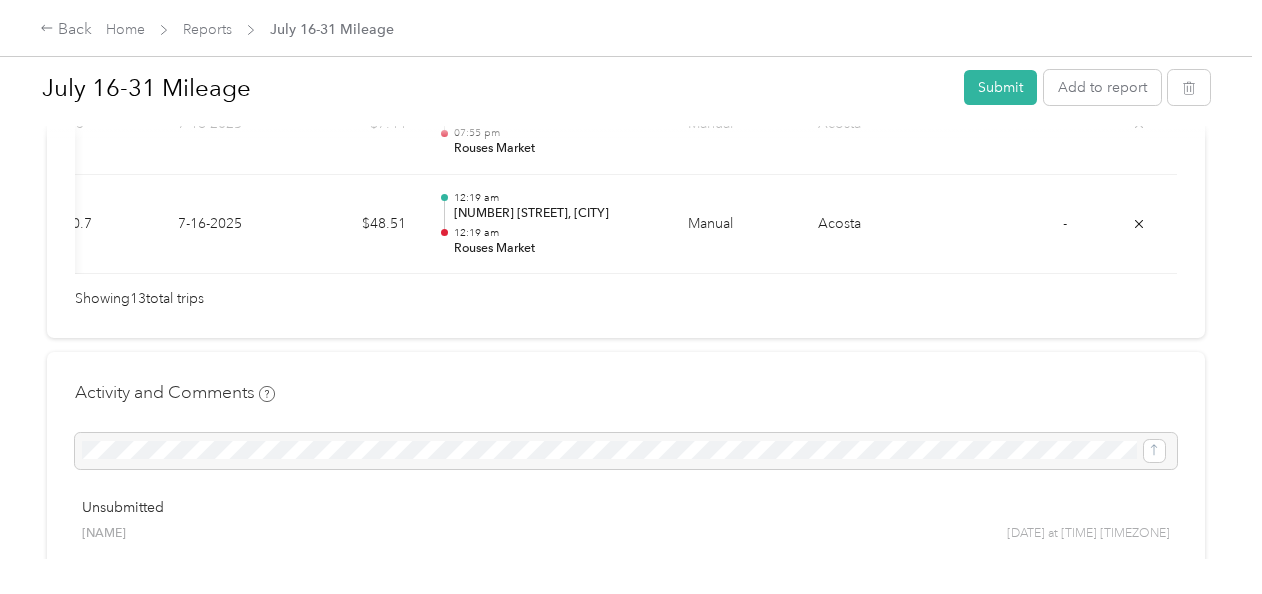 scroll, scrollTop: 0, scrollLeft: 0, axis: both 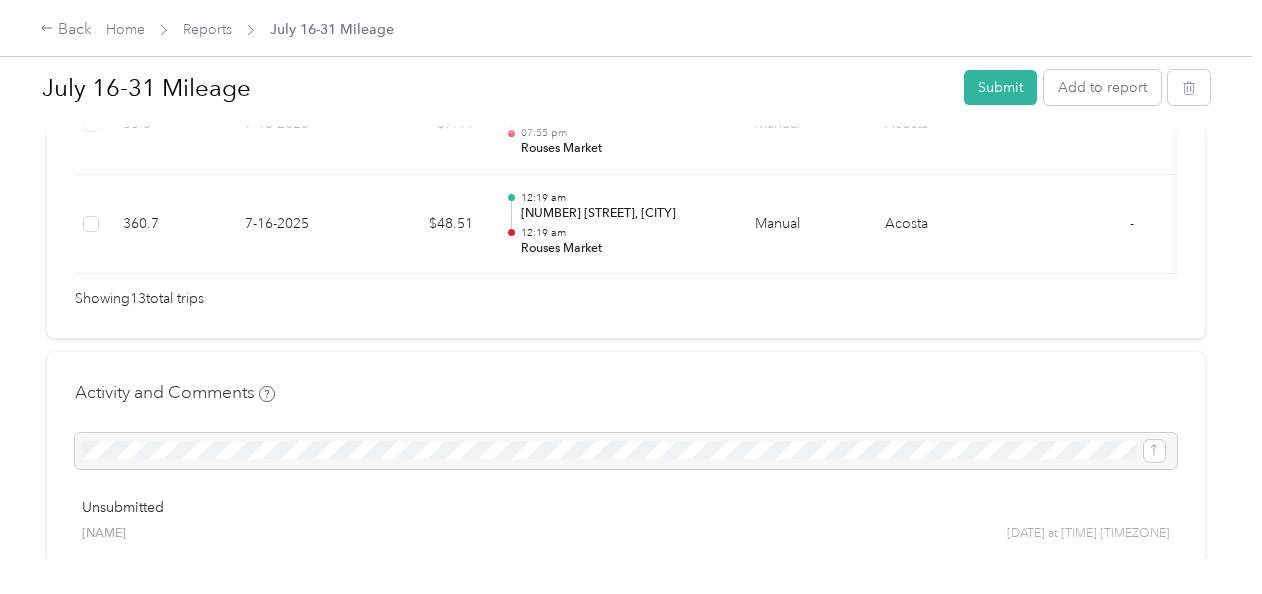 click on "July [DATE]-[DATE] Mileage Submit Add to report Due in 3 days. Submit this report by Aug. [DATE], [YEAR] Draft Draft, awaiting submission View activity & comments Report Summary Mileage Total $ [AMOUNT] Net mileage [MILES] mi Variable rate $ [RATE] / mi Expense Total $ [AMOUNT] Report total $ [AMOUNT] Report details Report ID [REPORT_ID] Report period Jul [DATE] - [DATE], [YEAR] Pay period shown after submission Submitter [NAME] Submitted on Aug. [DATE], [YEAR] Approvers Acosta FAVR Trips ([NUMBER]) Expense ([NUMBER]) Gross Miles Trip Date Value Location Track Method Purpose Notes Tags 280 [DATE] [TIME] [NUMBER] [STREET], [CITY] [TIME] Rouses Market Manual Acosta - 495 [DATE] [TIME] [NUMBER] [STREET], [CITY] [TIME] Rouses Market Manual Acosta - 231.3 [DATE] [TIME] [NUMBER] [STREET], [CITY] [TIME] 179 [STREET], [CITY] Manual Acosta - 264.6 [DATE] [TIME] [NUMBER] [STREET], [CITY] [TIME] Rouses Market Manual Acosta - 282.9 [DATE] [TIME] [NUMBER] [STREET], [CITY] [TIME] [NUMBER] Rouses Market Manual Acosta - 231.3 [DATE] [TIME] [NUMBER] [STREET], [CITY] [TIME] 179 [STREET], [CITY] Manual Acosta - 360.7 [DATE] [TIME] [NUMBER] [STREET], [CITY] [TIME] Rouses Market Manual Acosta - 231.3 [DATE] [TIME] [NUMBER] [STREET], [CITY] [TIME] 179 [STREET], [CITY] Manual Acosta - 136.5 [DATE] [TIME] [NUMBER] [STREET], [CITY] [TIME] Rouses Market -" at bounding box center (626, 279) 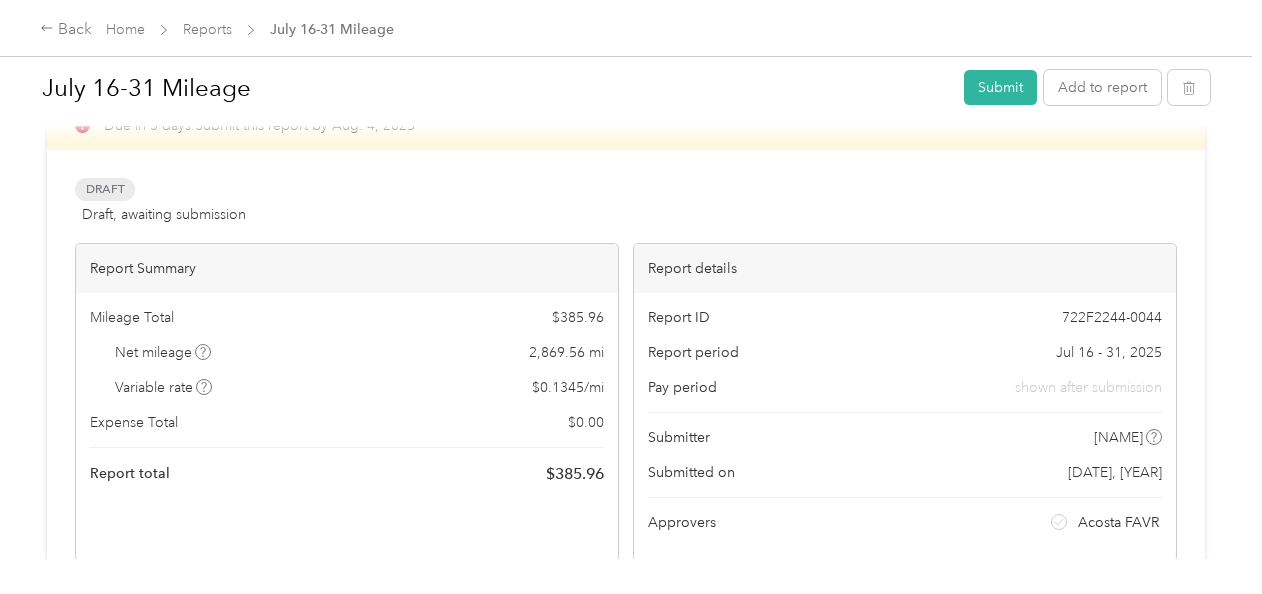 scroll, scrollTop: 0, scrollLeft: 0, axis: both 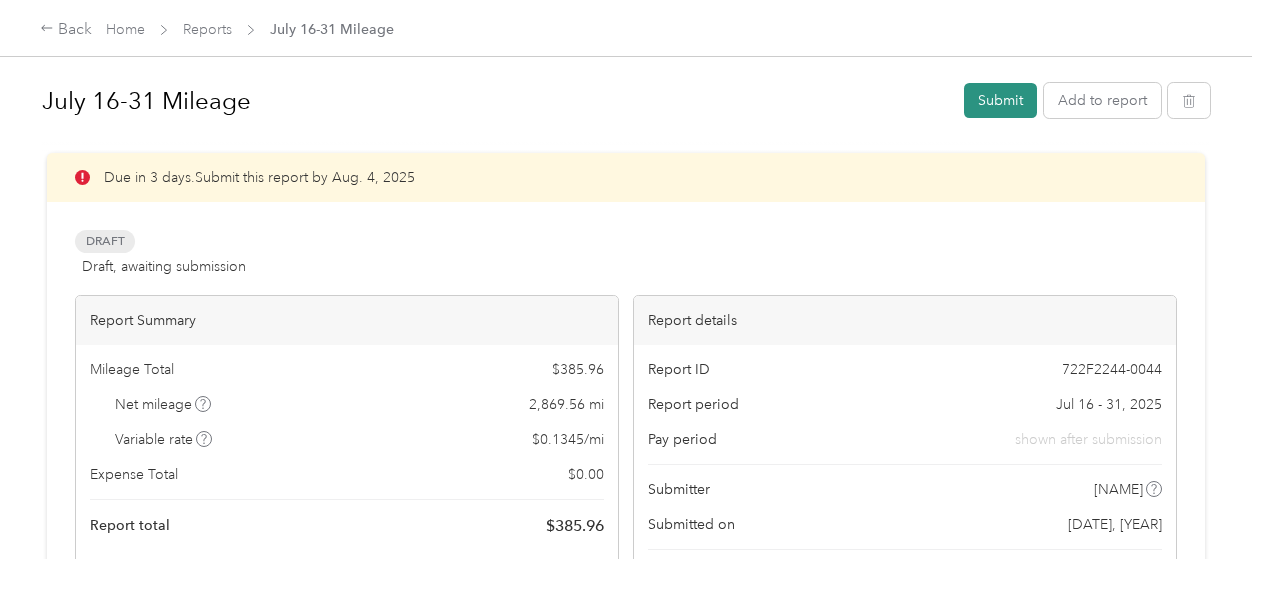 click on "Submit" at bounding box center (1000, 100) 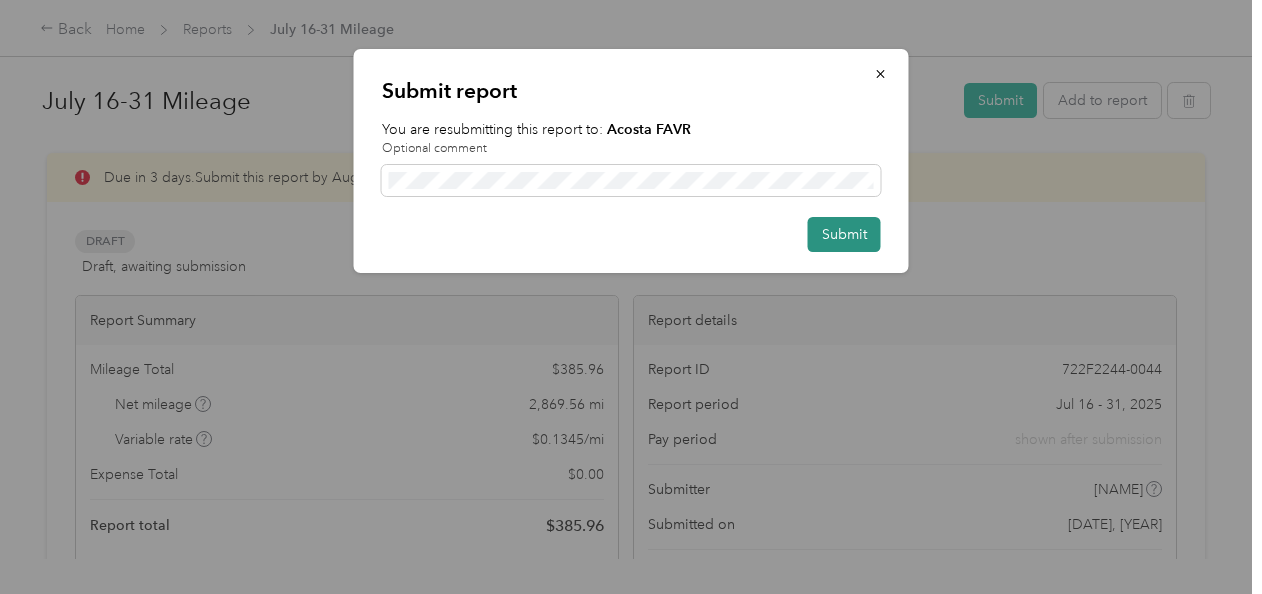 click on "Submit" at bounding box center [844, 234] 